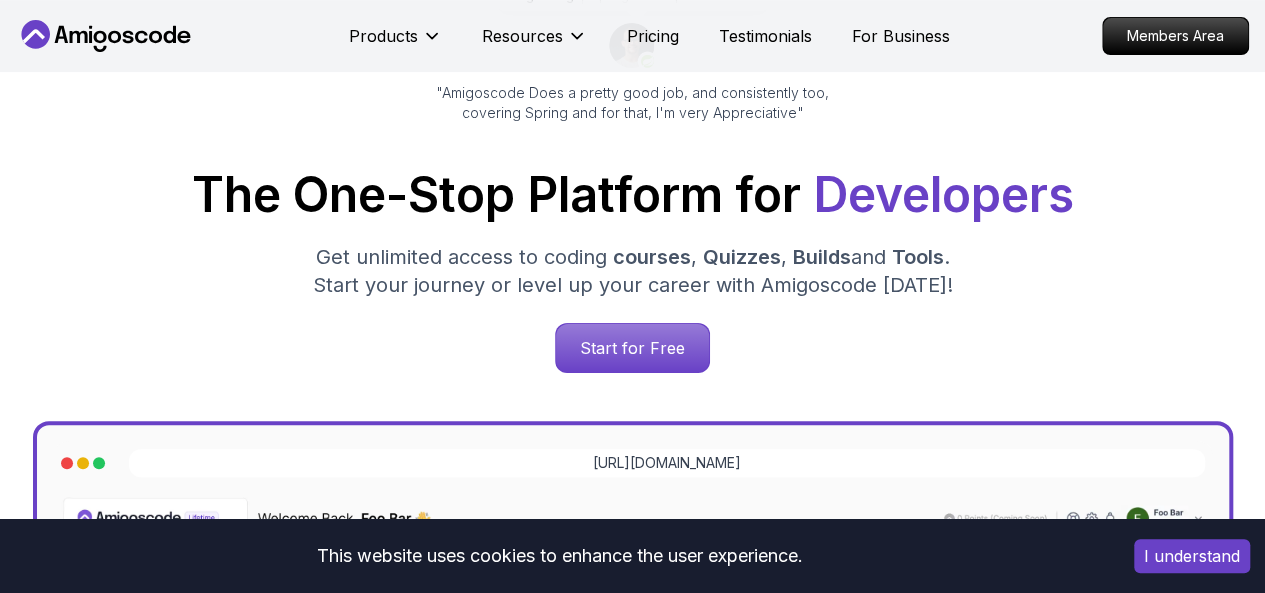 scroll, scrollTop: 219, scrollLeft: 0, axis: vertical 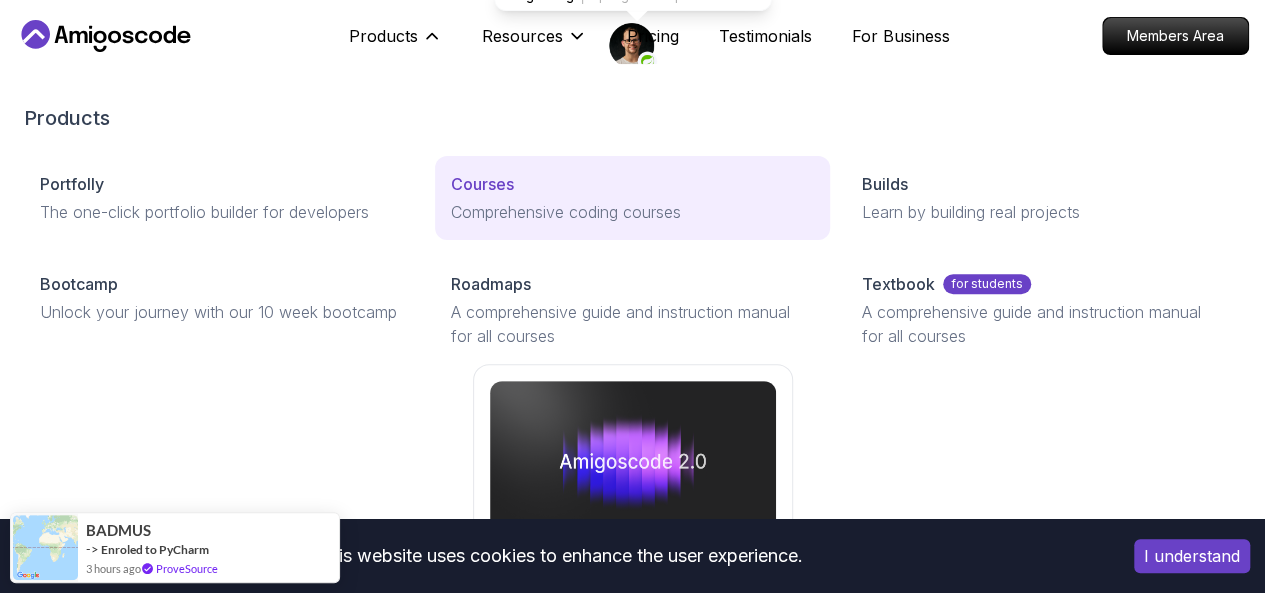 click on "Courses" at bounding box center [482, 184] 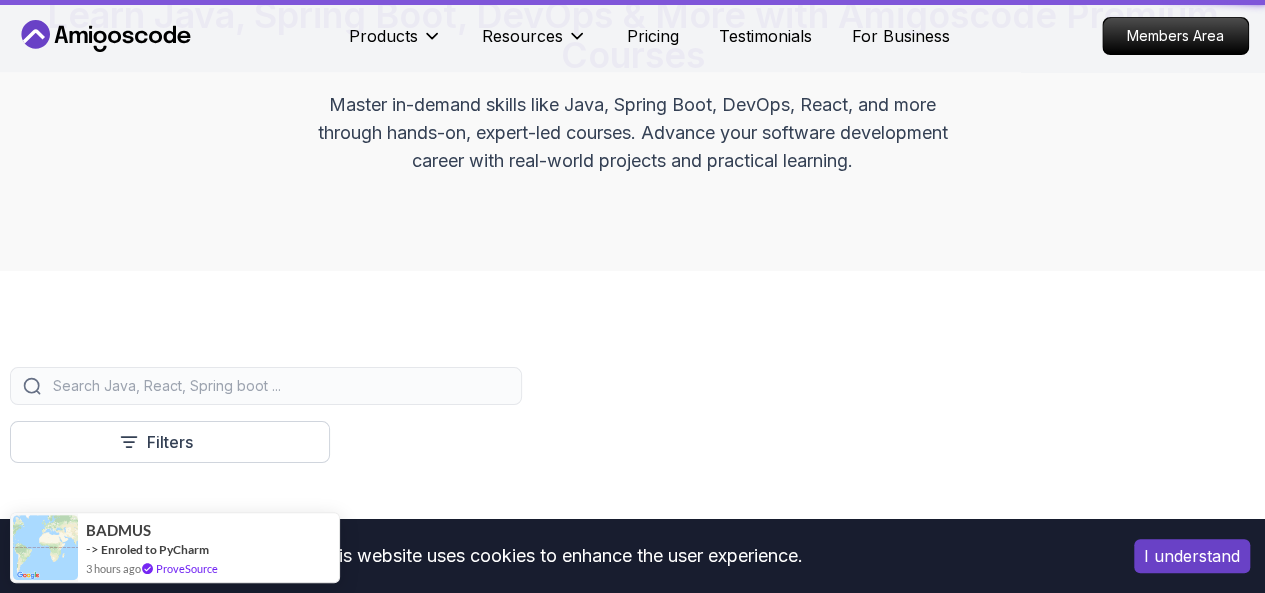 scroll, scrollTop: 0, scrollLeft: 0, axis: both 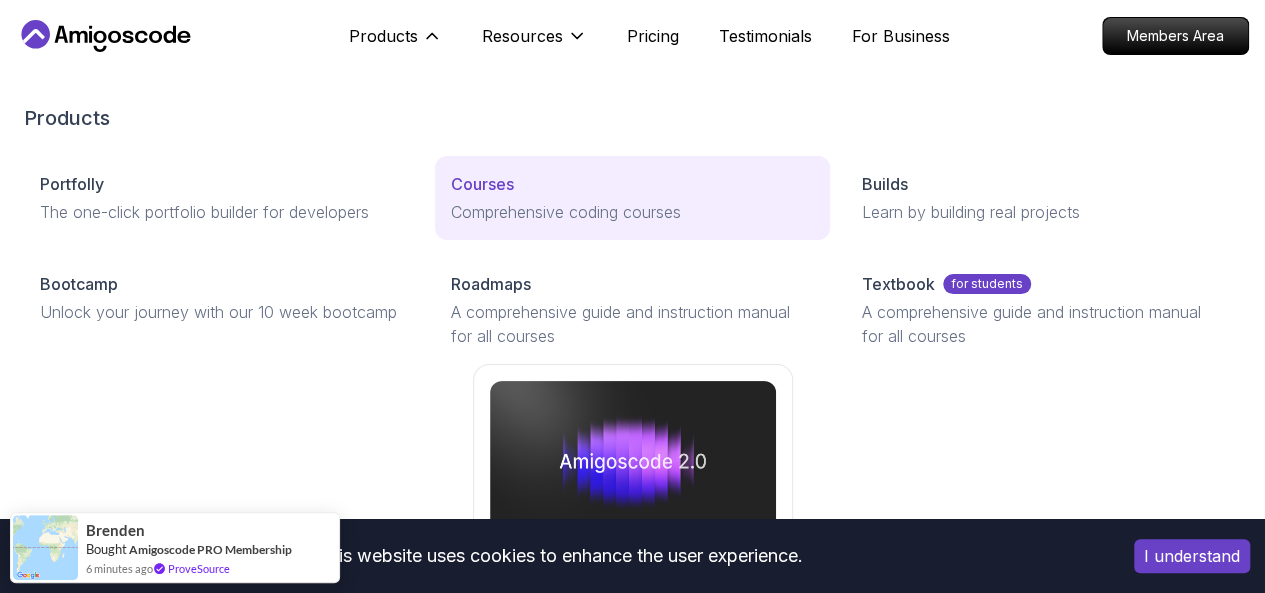 click on "Courses" at bounding box center [482, 184] 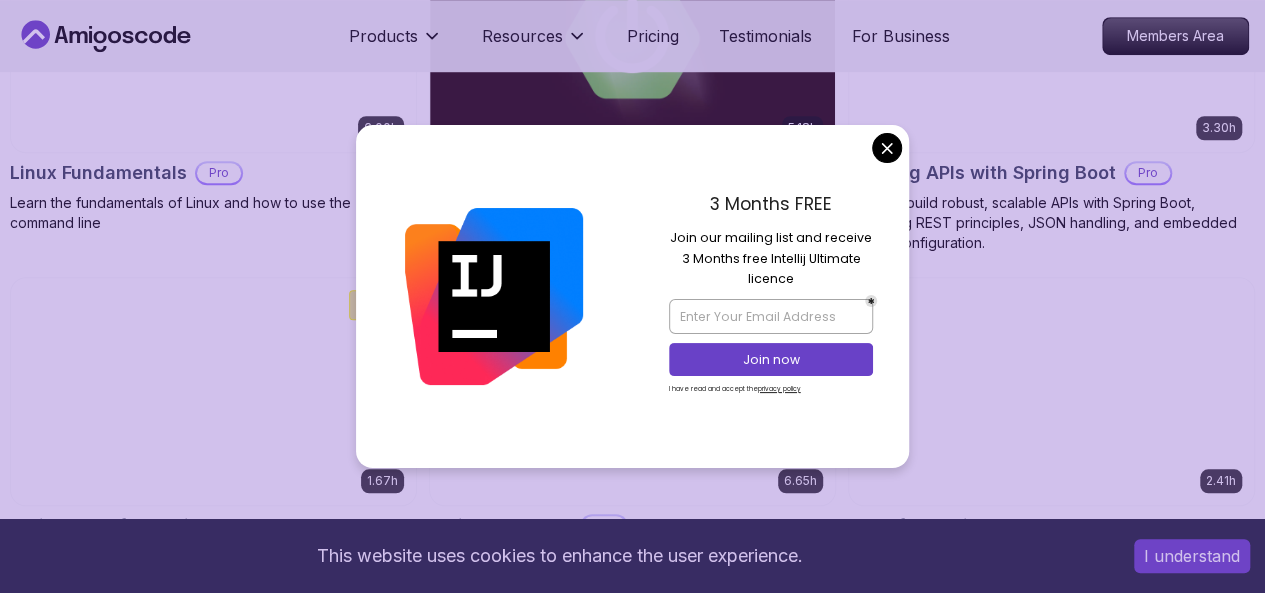 scroll, scrollTop: 773, scrollLeft: 0, axis: vertical 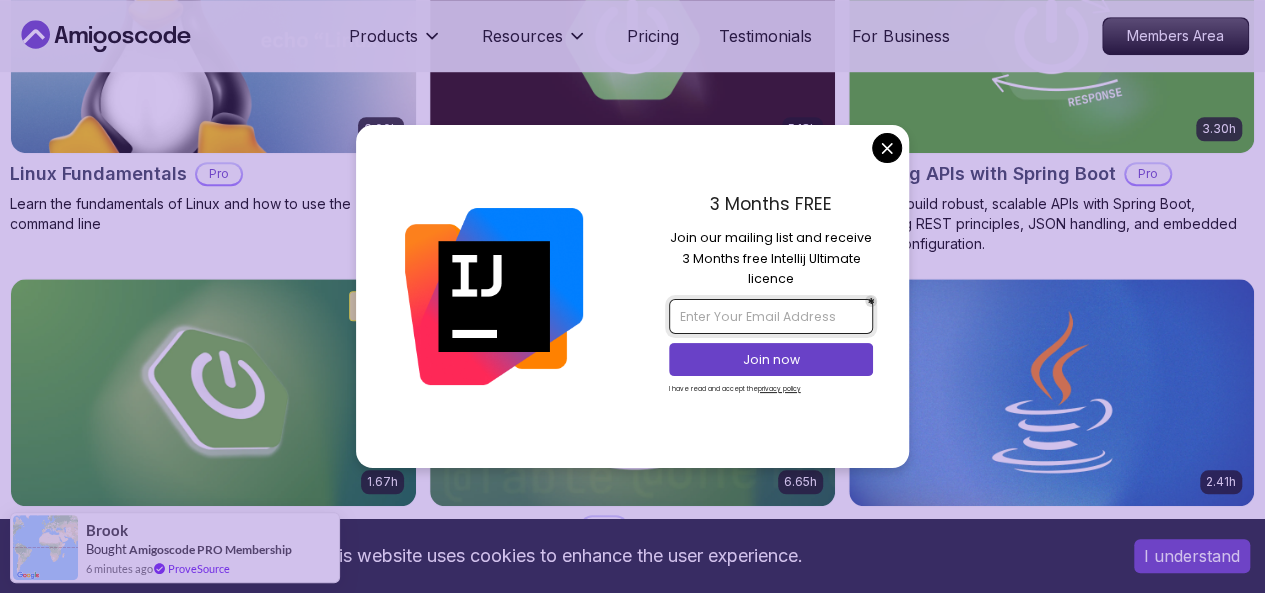 click at bounding box center [771, 316] 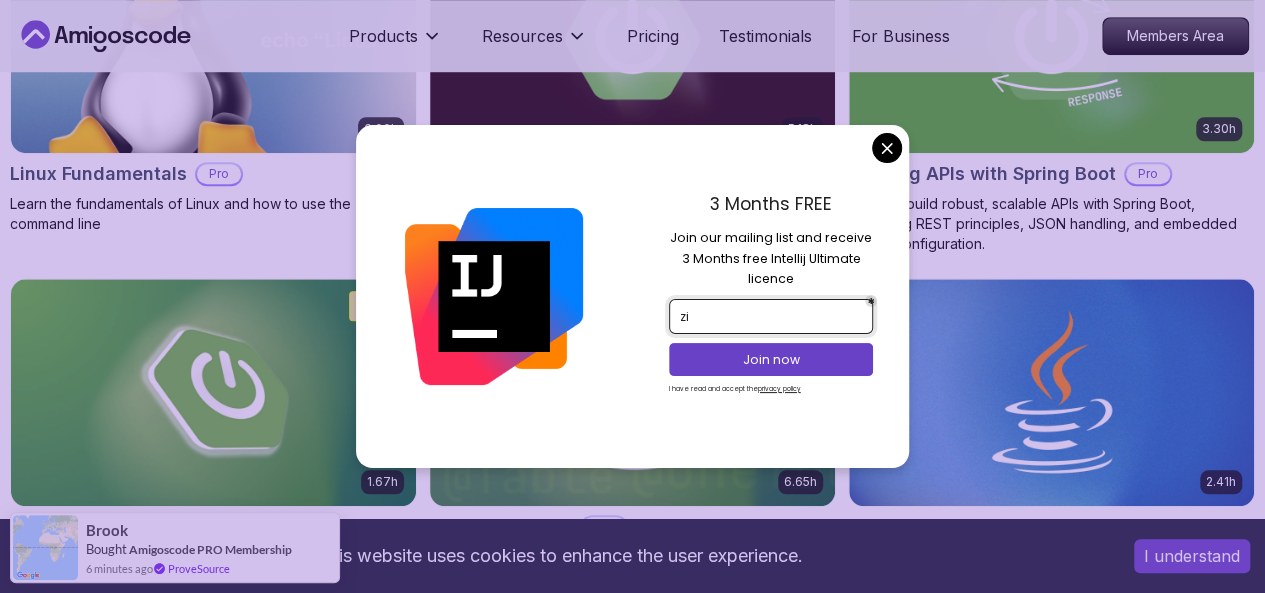 type on "z" 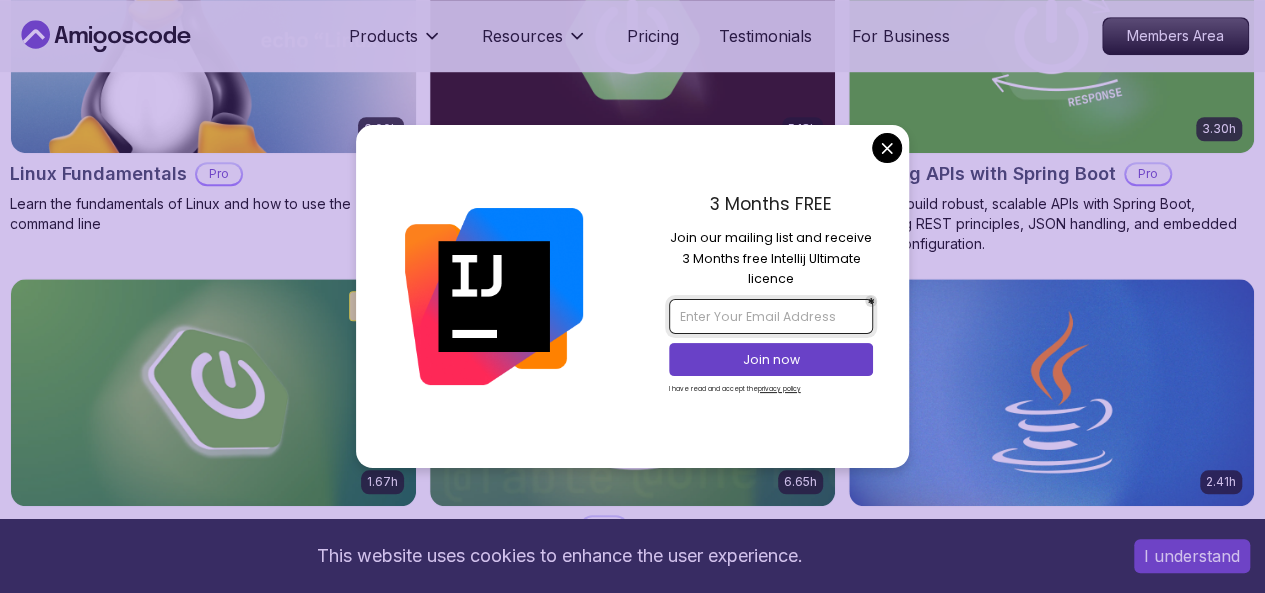click at bounding box center (771, 316) 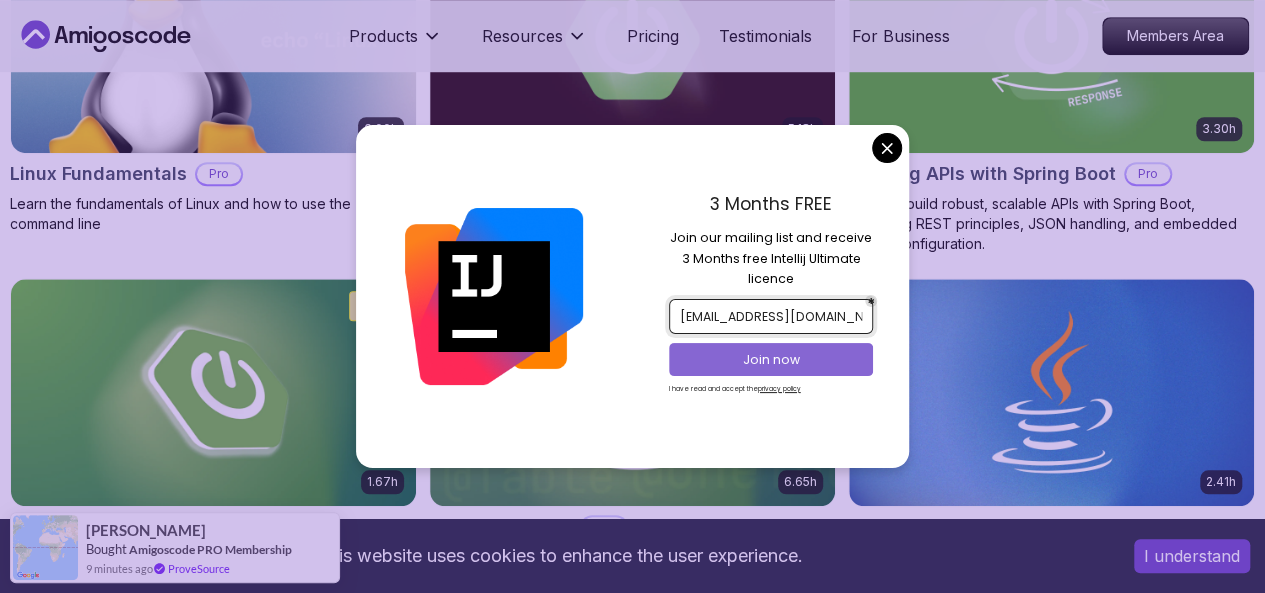 click on "Join now" at bounding box center (771, 360) 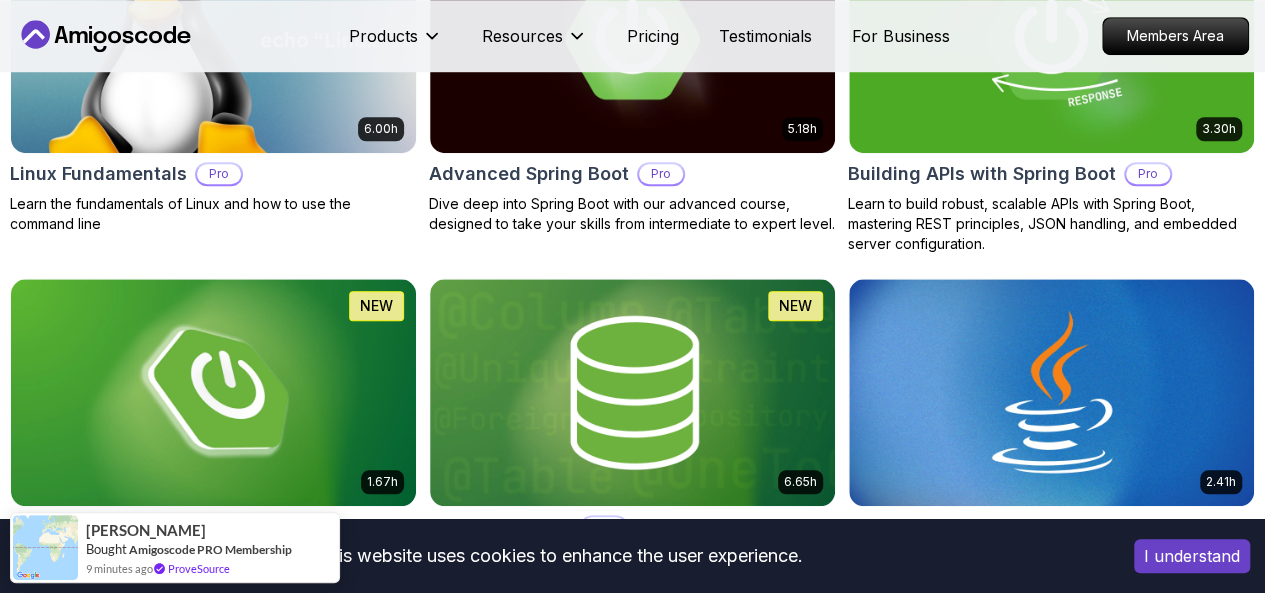 click on "This website uses cookies to enhance the user experience. I understand Products Resources Pricing Testimonials For Business Members Area Products Resources Pricing Testimonials For Business Members Area All Courses Learn Java, Spring Boot, DevOps & More with Amigoscode Premium Courses Master in-demand skills like Java, Spring Boot, DevOps, React, and more through hands-on, expert-led courses. Advance your software development career with real-world projects and practical learning. Filters Filters Type Course Build Price Pro Free Instructors [PERSON_NAME] [PERSON_NAME] Duration 0-1 Hour 1-3 Hours +3 Hours Track Front End Back End Dev Ops Full Stack Level Junior Mid-level Senior 6.00h Linux Fundamentals Pro Learn the fundamentals of Linux and how to use the command line 5.18h Advanced Spring Boot Pro Dive deep into Spring Boot with our advanced course, designed to take your skills from intermediate to expert level. 3.30h Building APIs with Spring Boot Pro 1.67h NEW Spring Boot for Beginners 6.65h NEW Pro 2.41h Pro" at bounding box center (632, 4520) 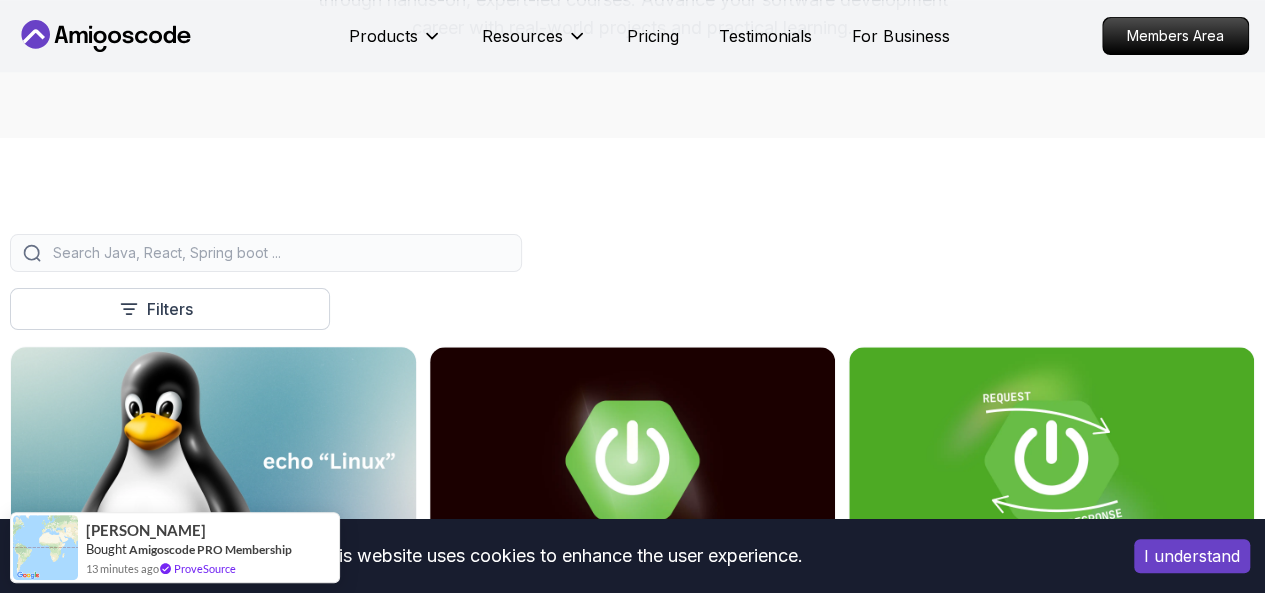 scroll, scrollTop: 354, scrollLeft: 0, axis: vertical 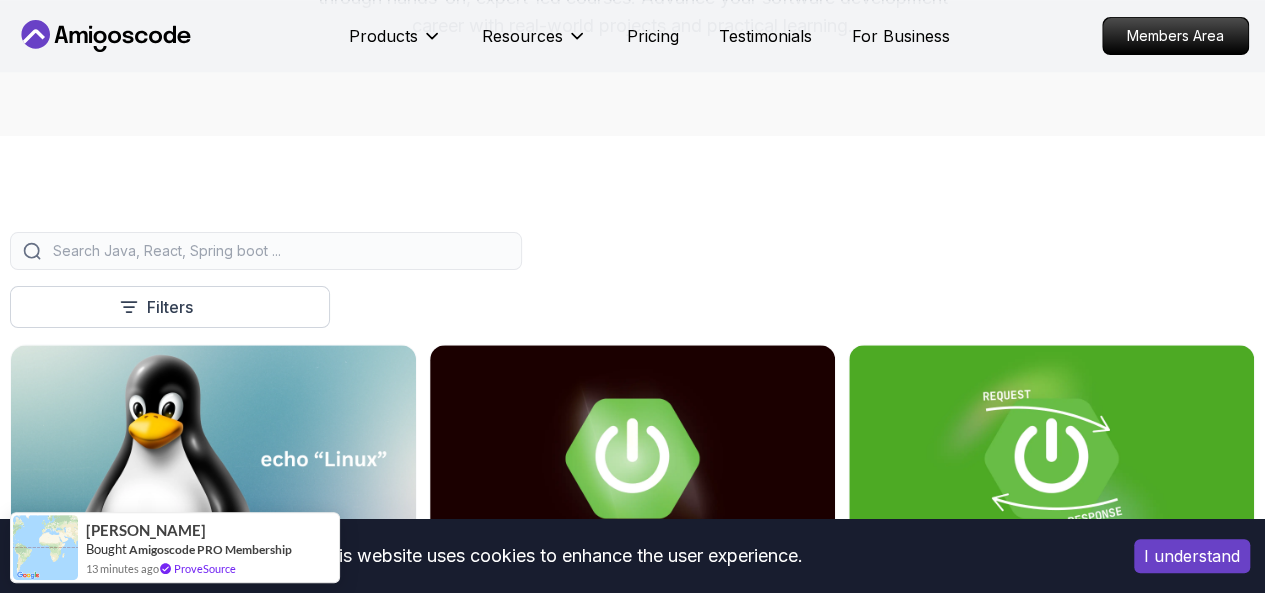 click at bounding box center (279, 251) 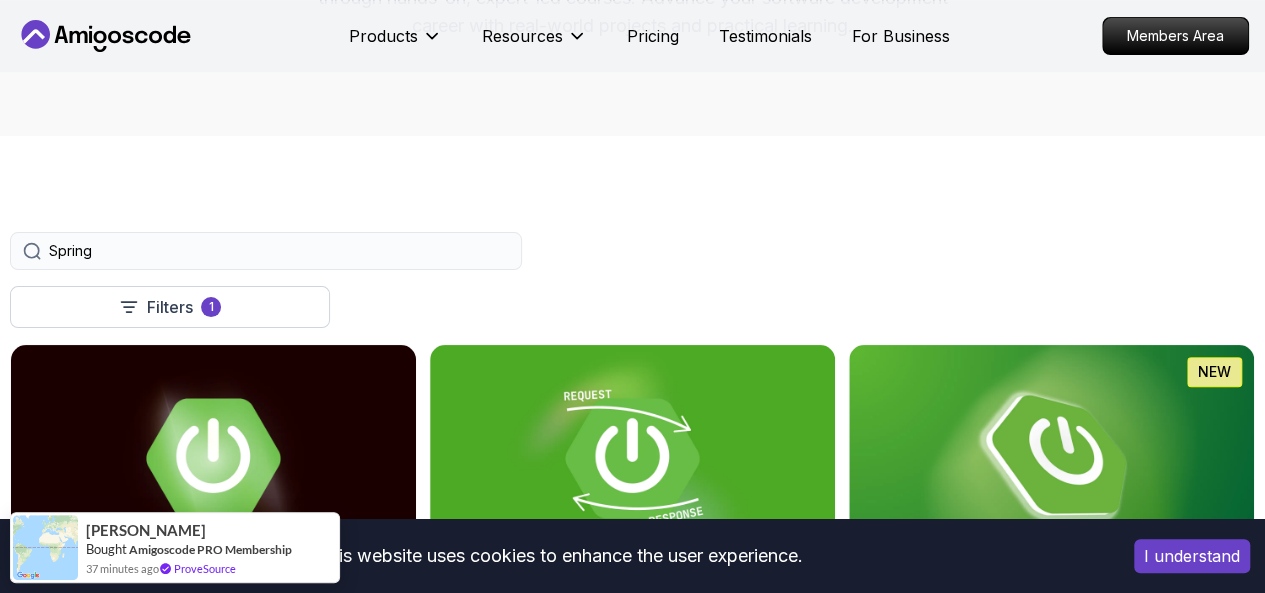 type on "Spring" 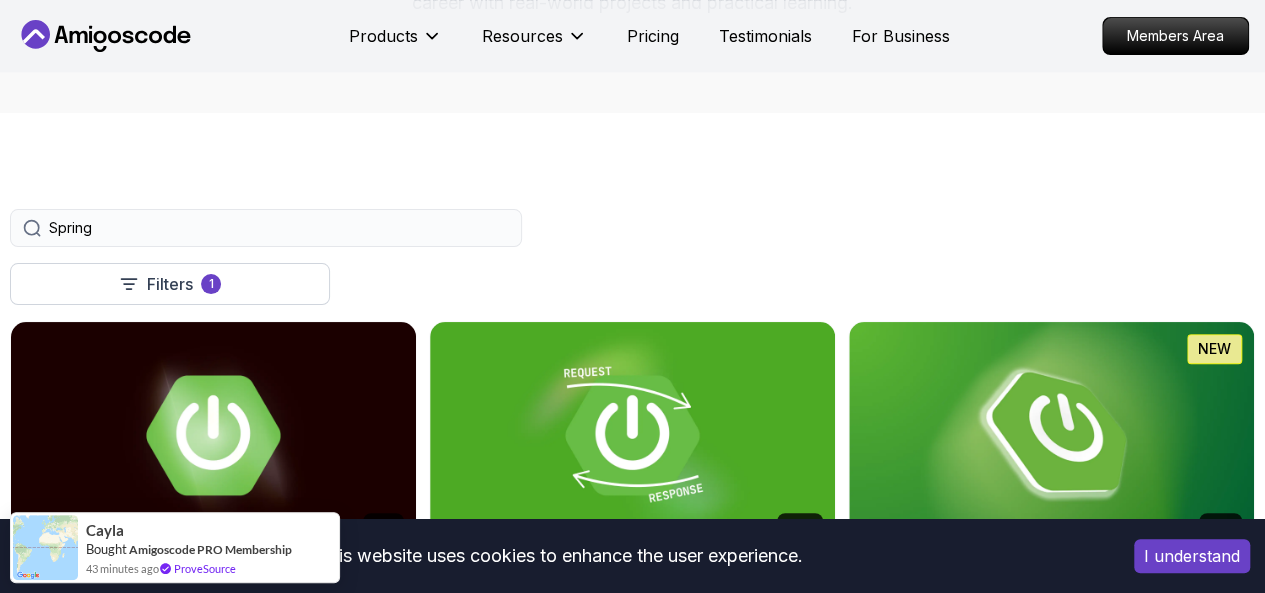 scroll, scrollTop: 355, scrollLeft: 0, axis: vertical 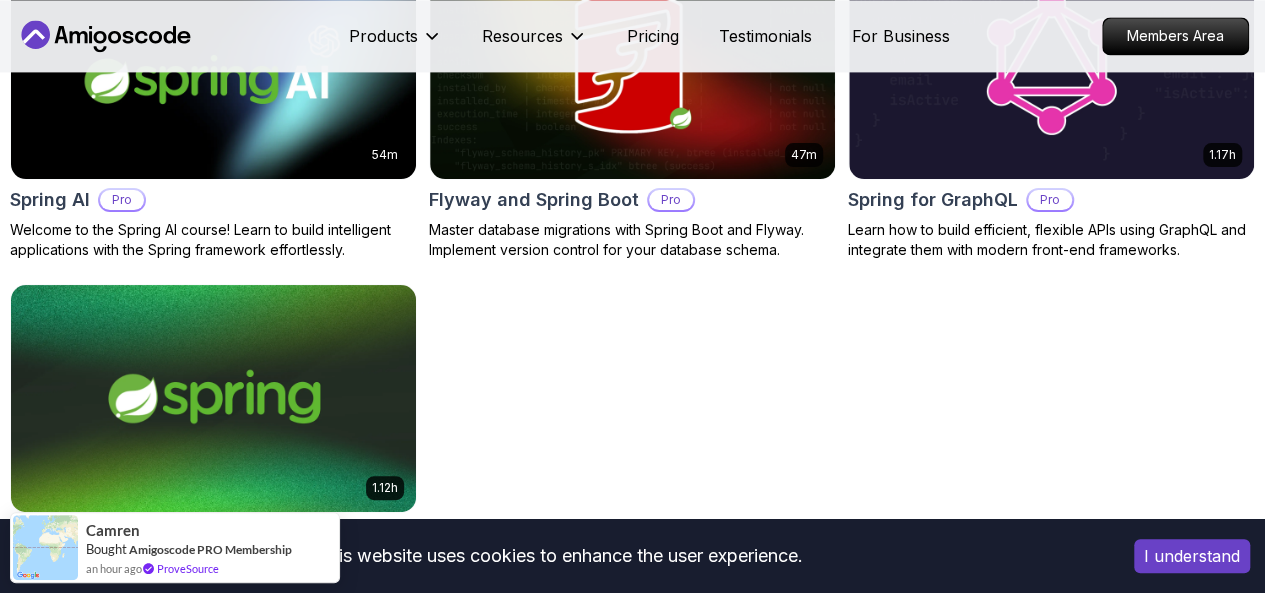 click on "Senior" at bounding box center (0, 0) 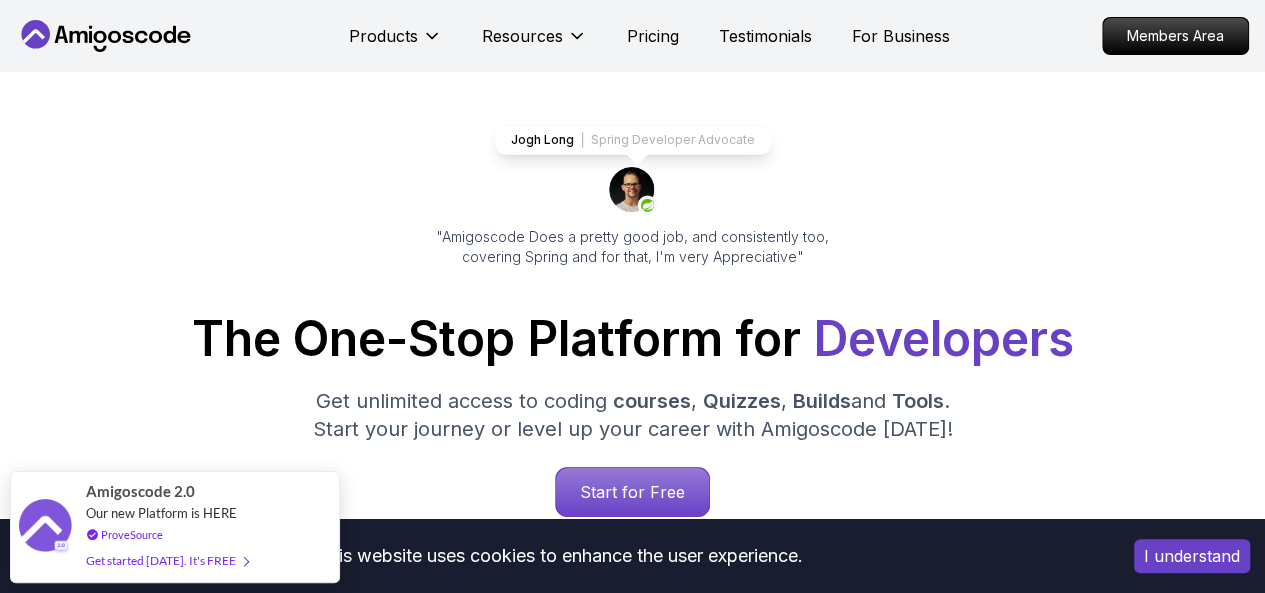 scroll, scrollTop: 0, scrollLeft: 0, axis: both 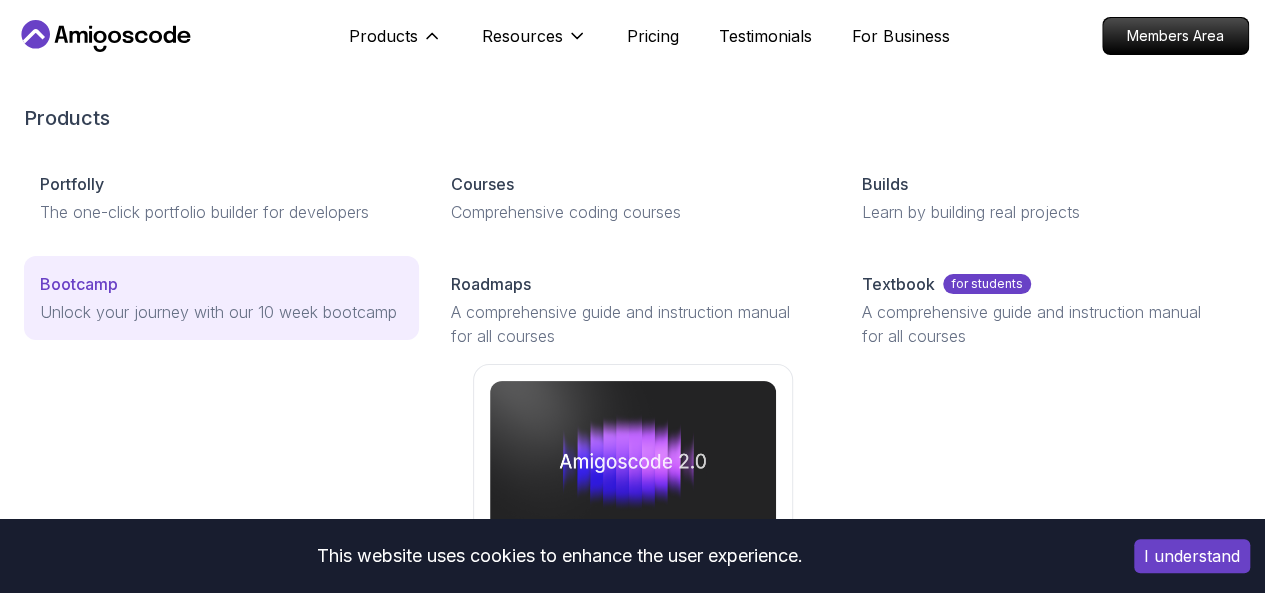 click on "Bootcamp" at bounding box center [221, 284] 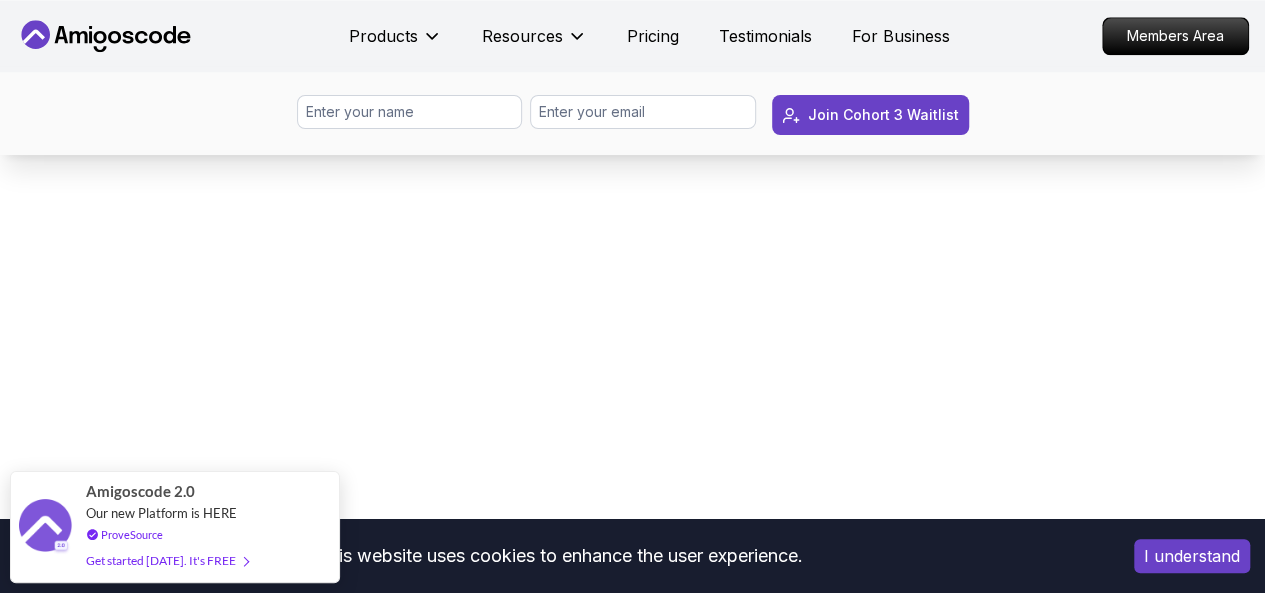 scroll, scrollTop: 1277, scrollLeft: 0, axis: vertical 